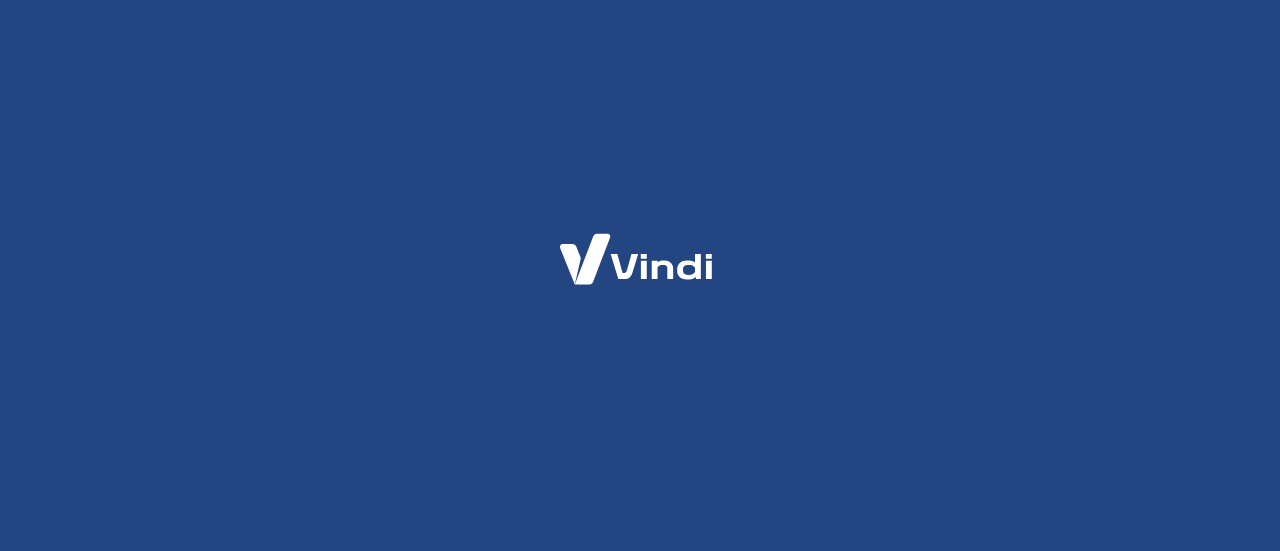 scroll, scrollTop: 0, scrollLeft: 0, axis: both 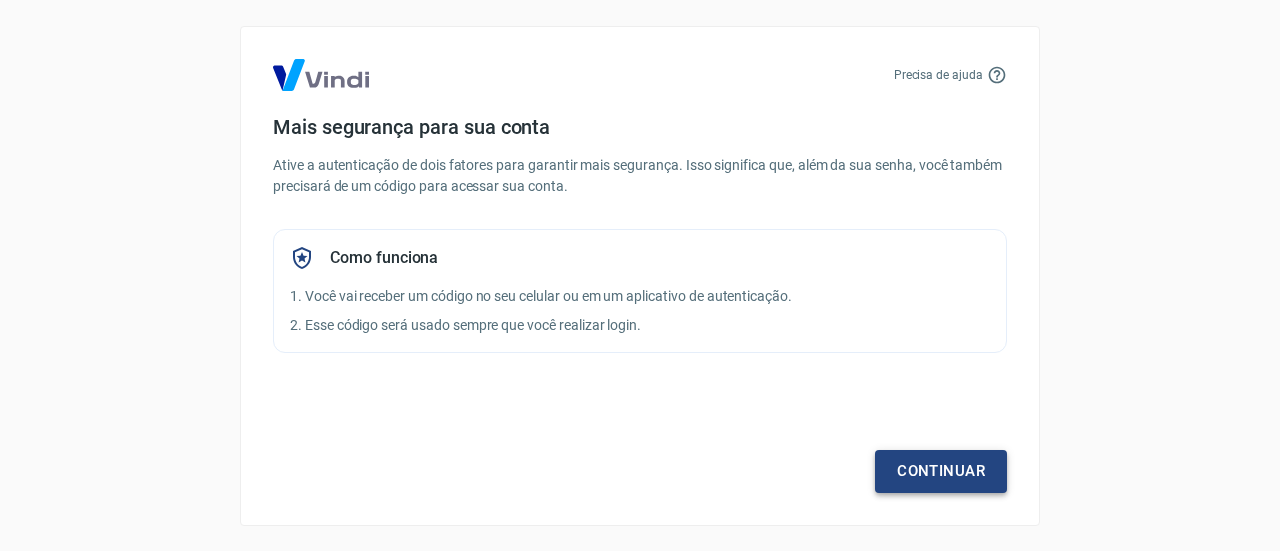 click on "Continuar" at bounding box center [941, 471] 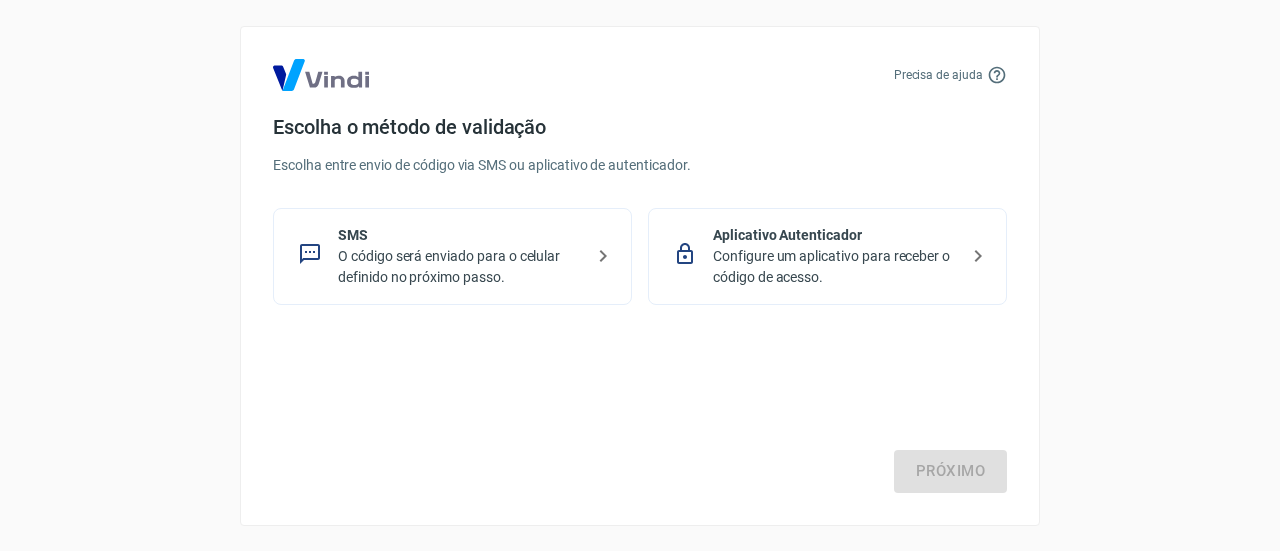 click on "O código será enviado para o celular definido no próximo passo." at bounding box center (460, 267) 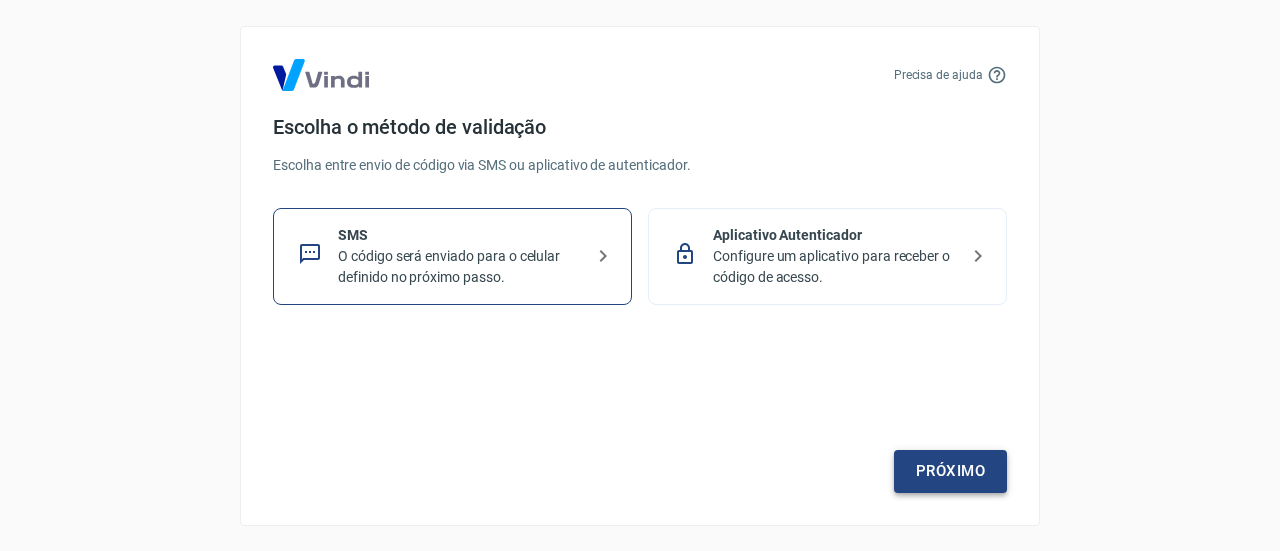 click on "Próximo" at bounding box center [950, 471] 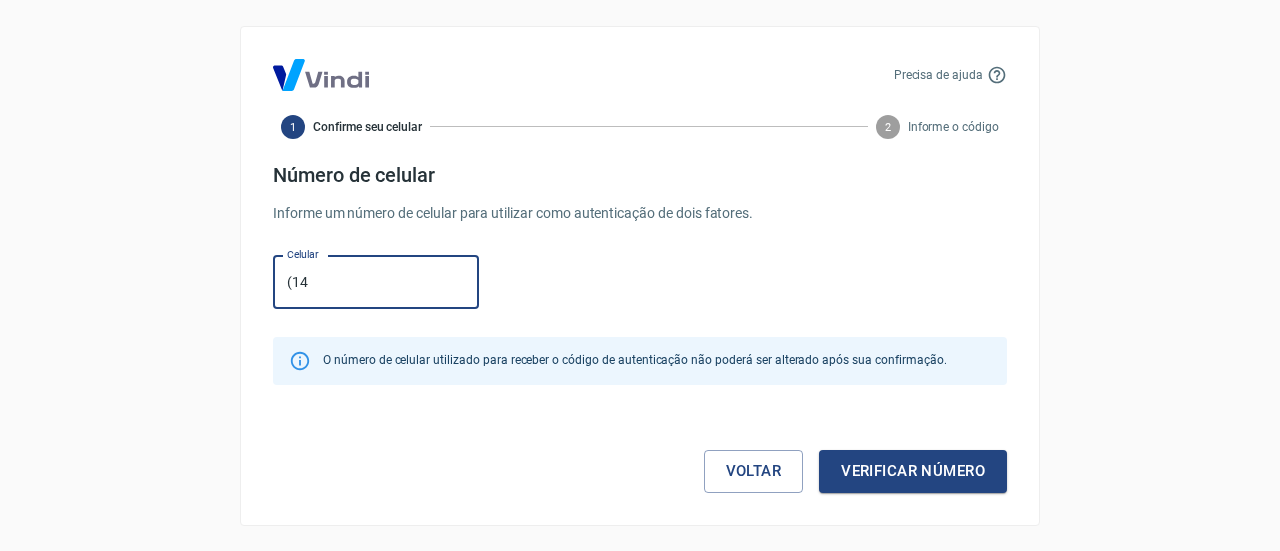type on "(1" 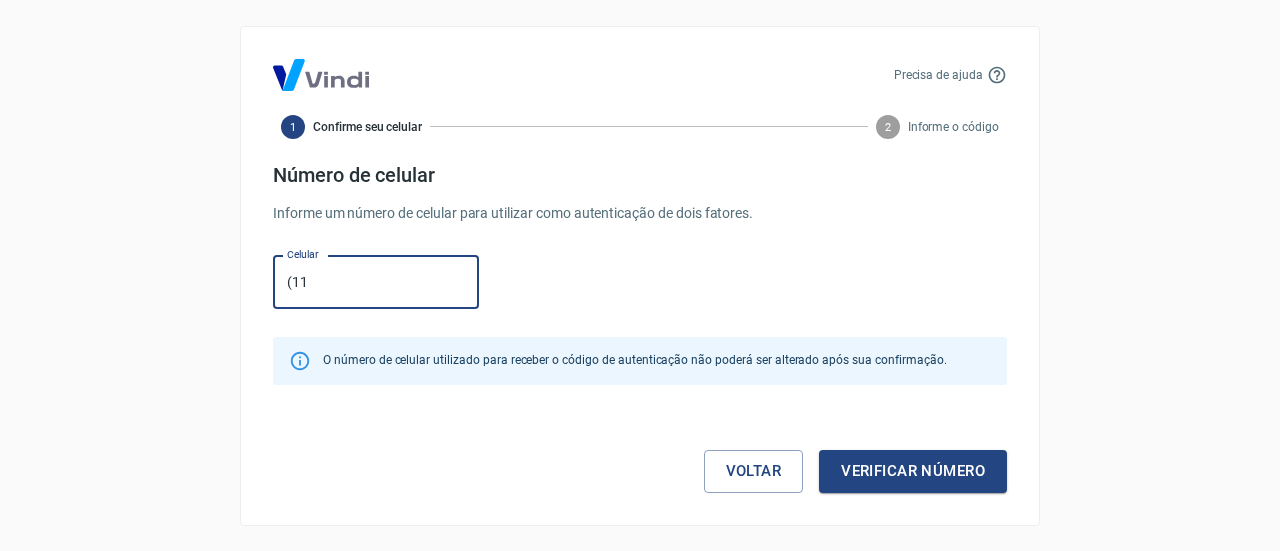 type on "[PHONE_NUMBER]" 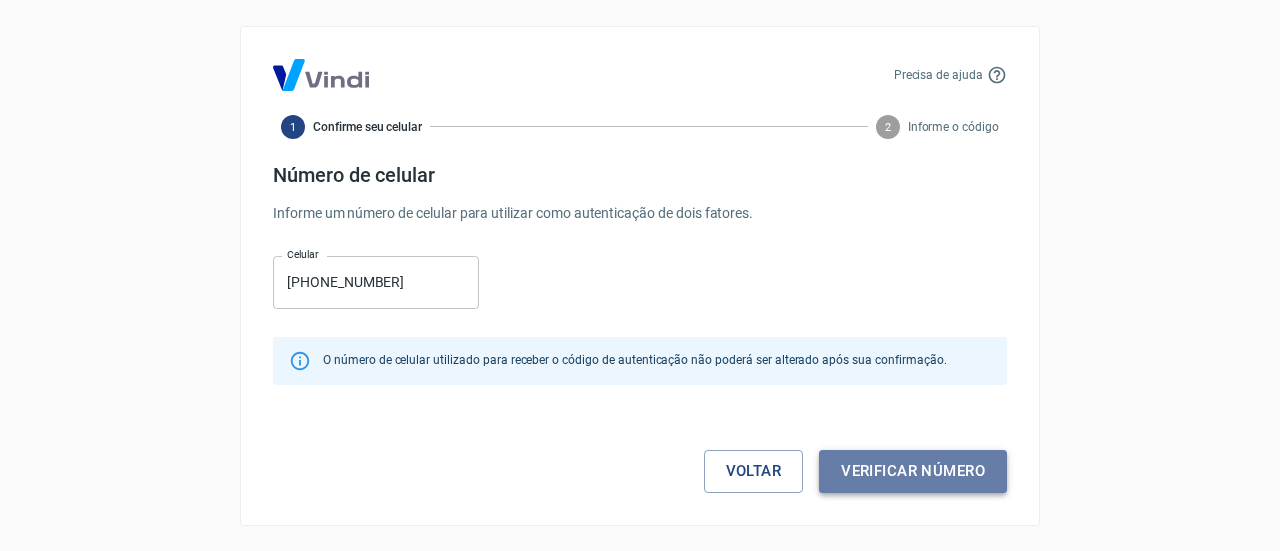 click on "Verificar número" at bounding box center [913, 471] 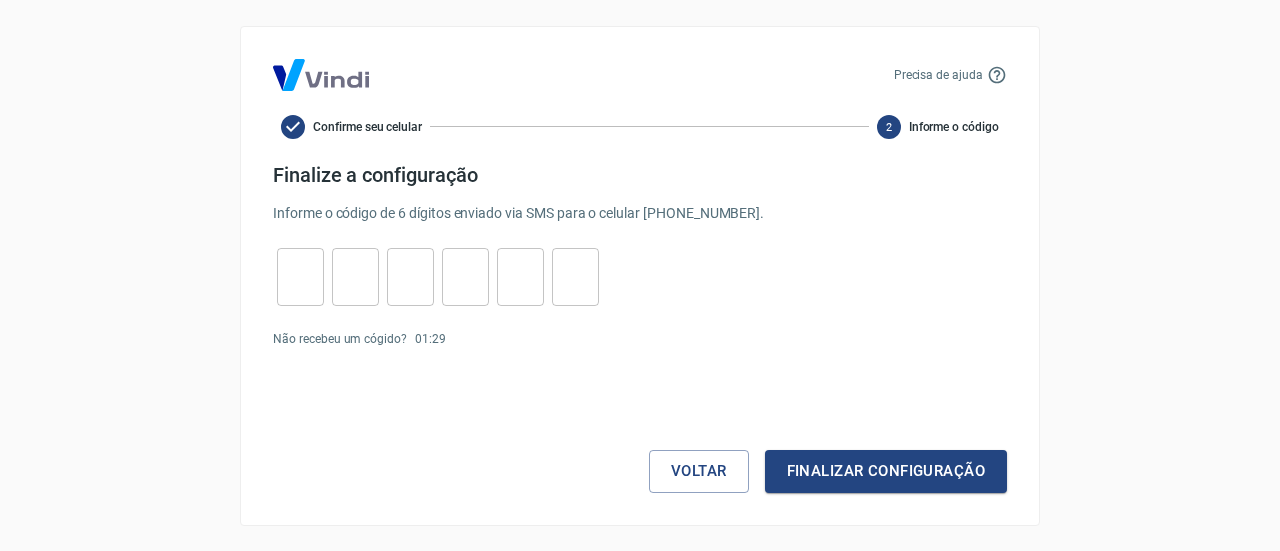 click on "​" at bounding box center [300, 277] 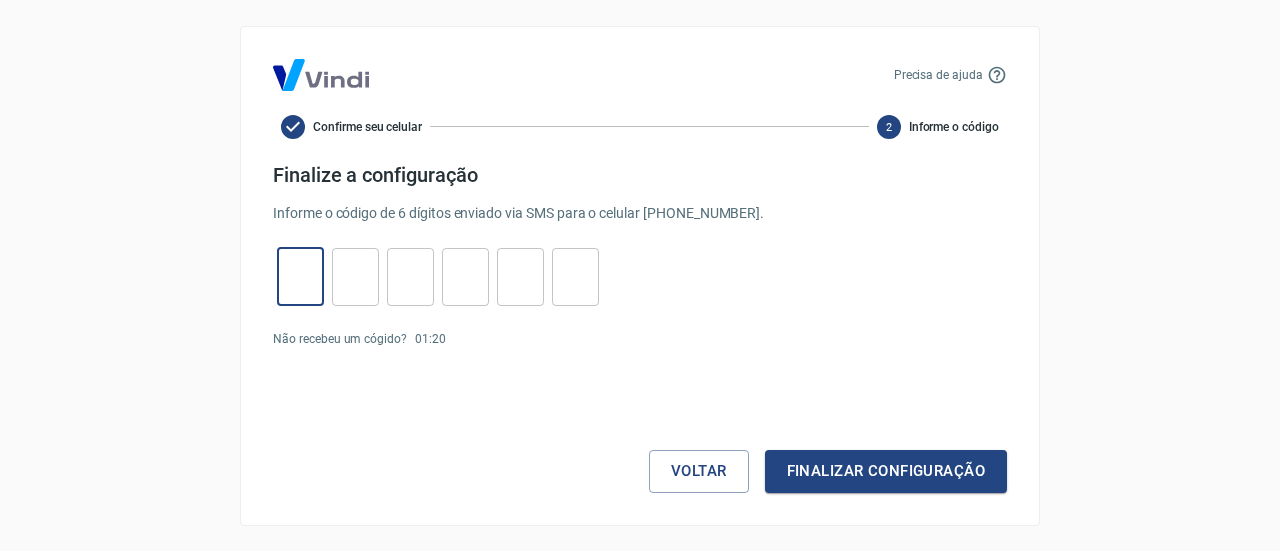 type on "5" 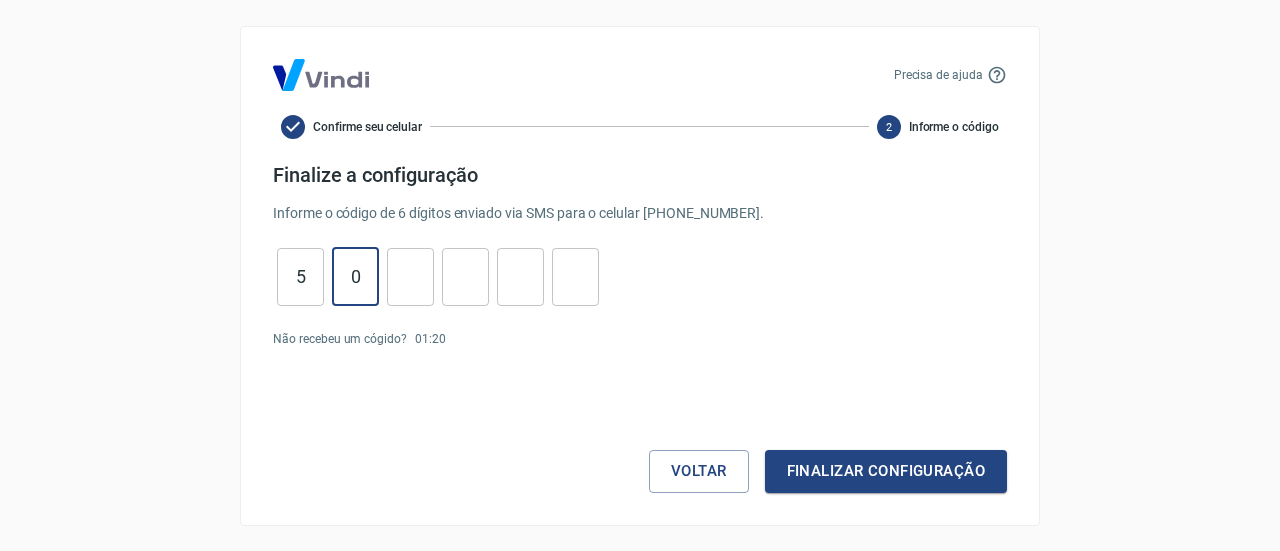 type on "0" 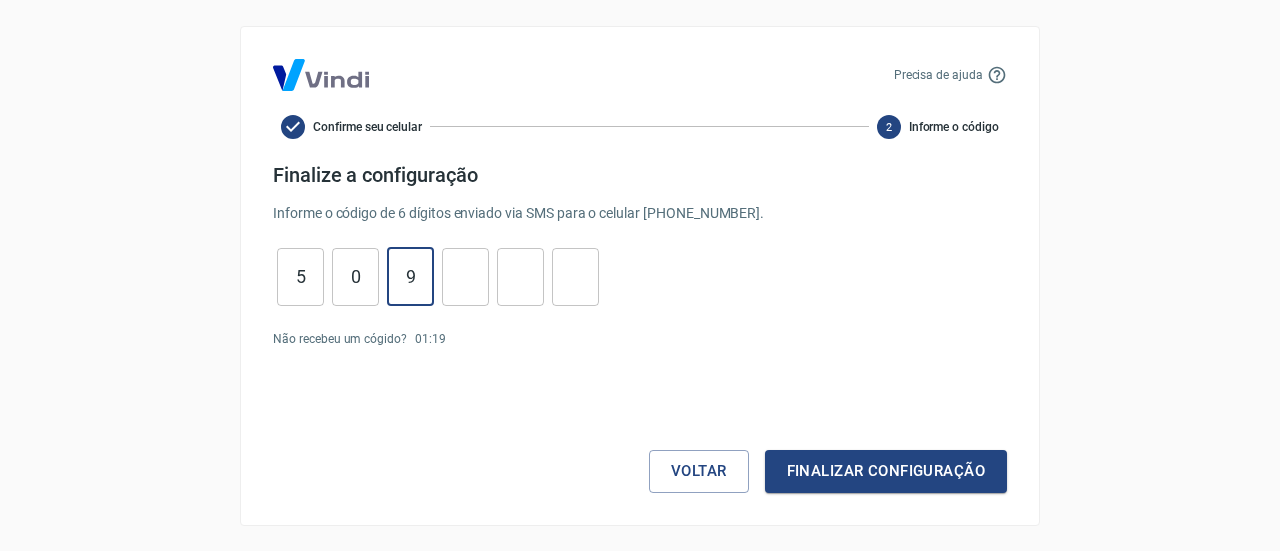 type on "9" 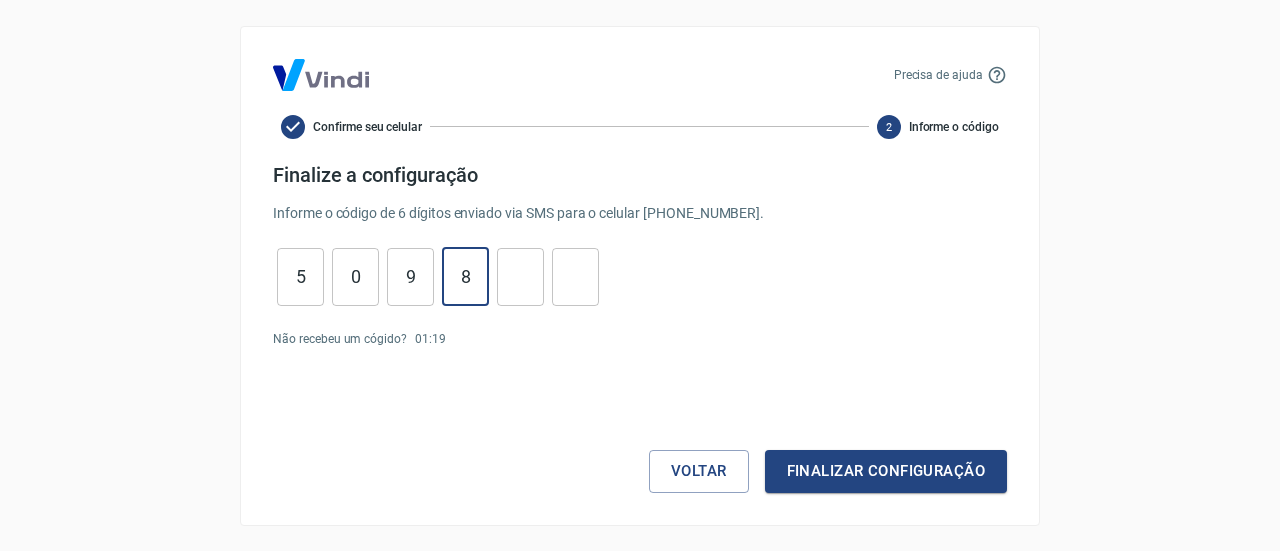 type on "8" 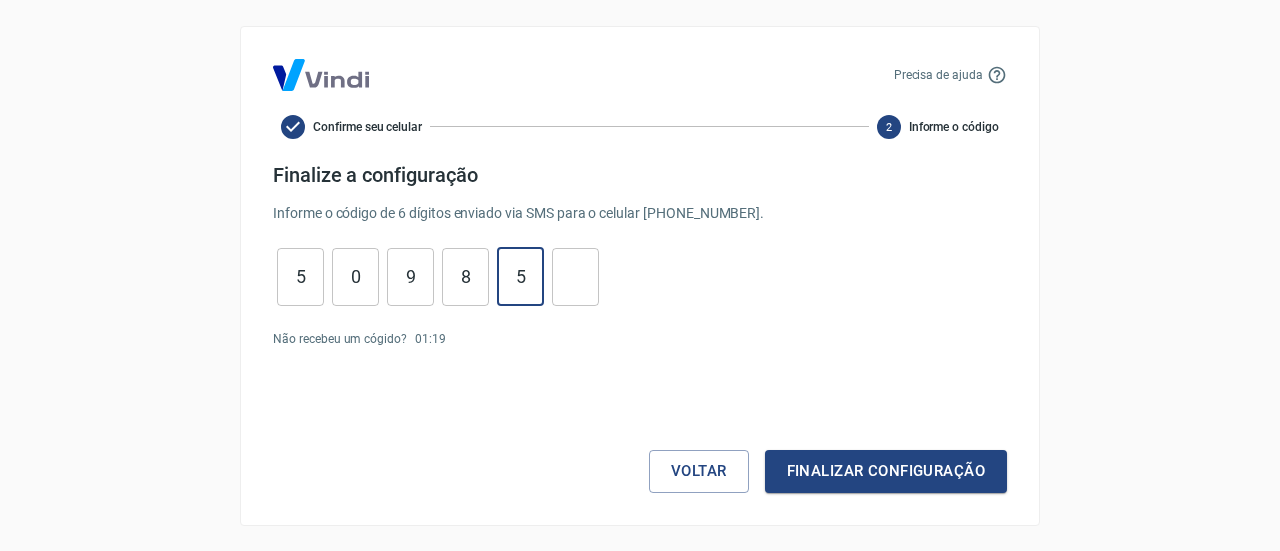 type on "5" 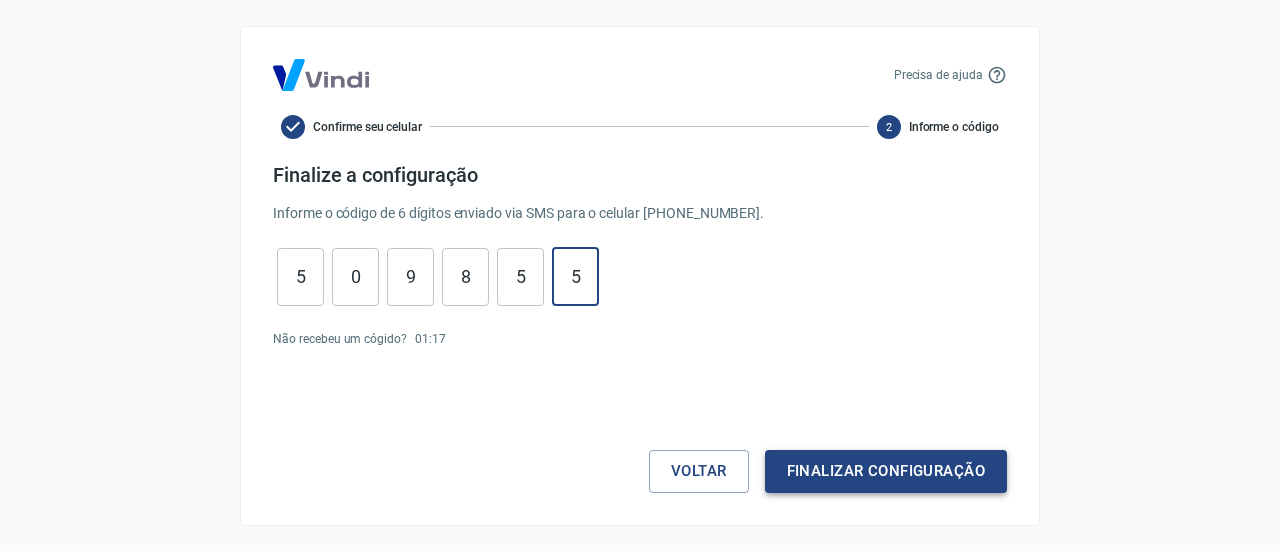 type on "5" 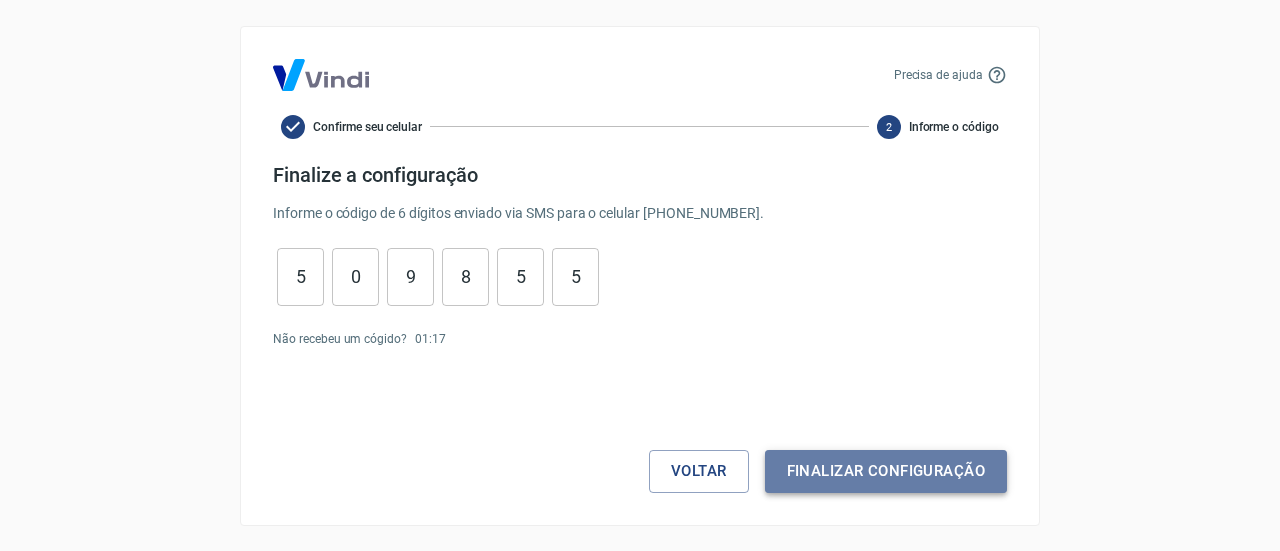 click on "Finalizar configuração" at bounding box center (886, 471) 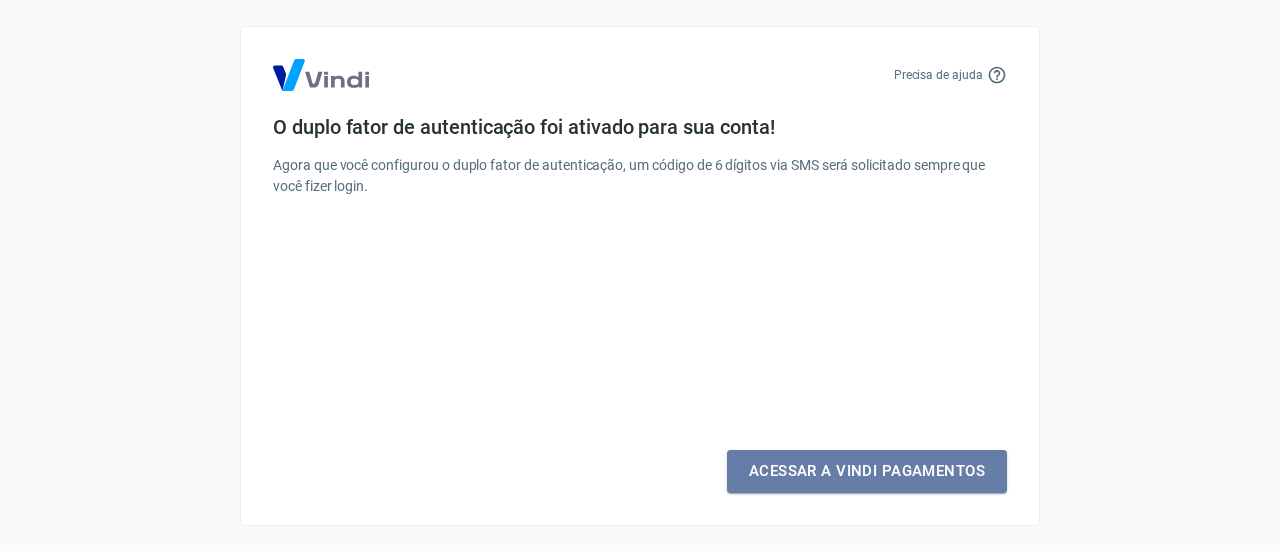 click on "Acessar a Vindi Pagamentos" at bounding box center (867, 471) 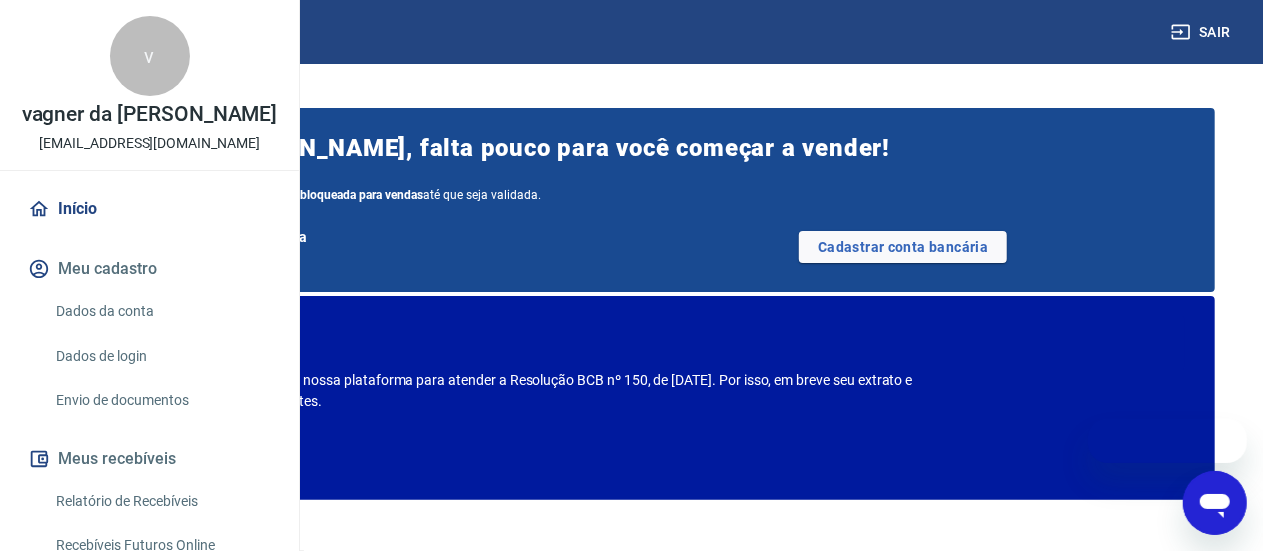 scroll, scrollTop: 0, scrollLeft: 0, axis: both 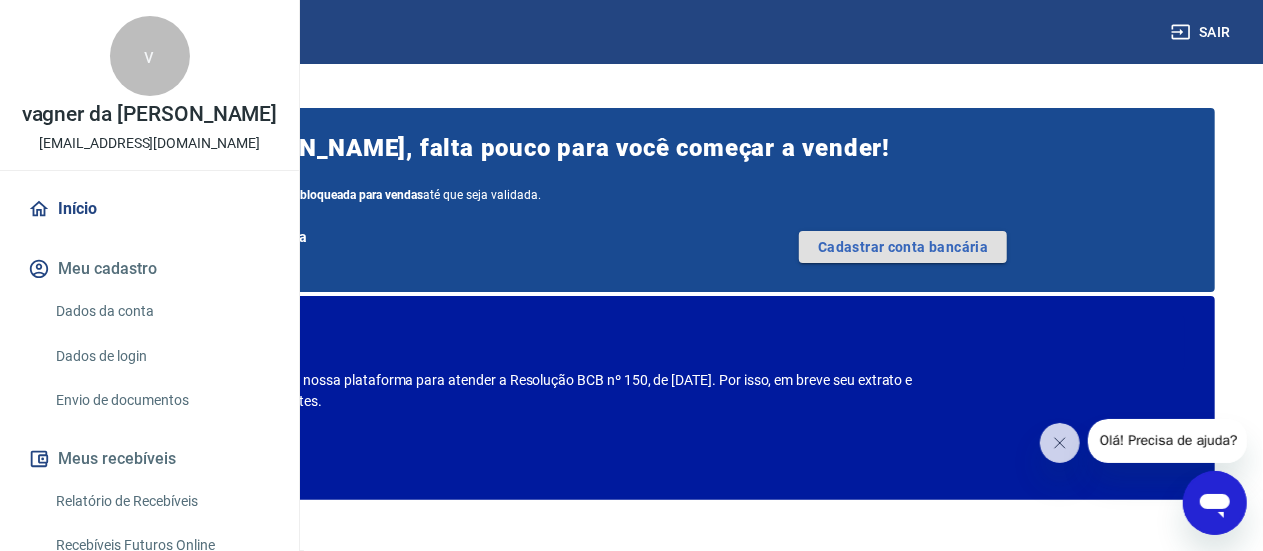 click on "Cadastrar conta bancária" at bounding box center (903, 247) 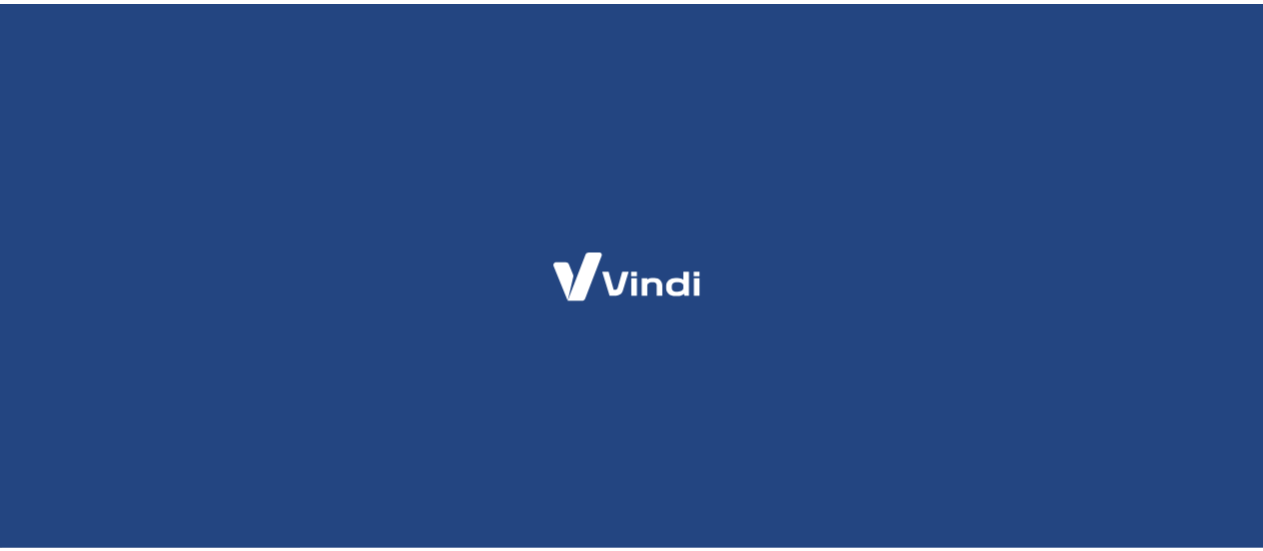 scroll, scrollTop: 0, scrollLeft: 0, axis: both 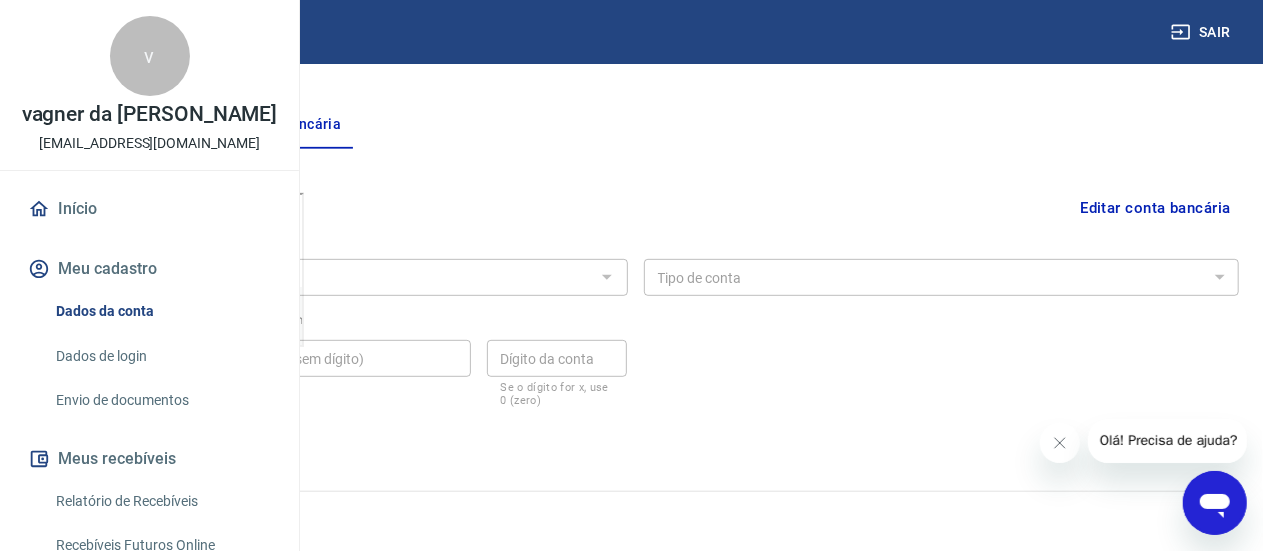 click on "Banco" at bounding box center [330, 277] 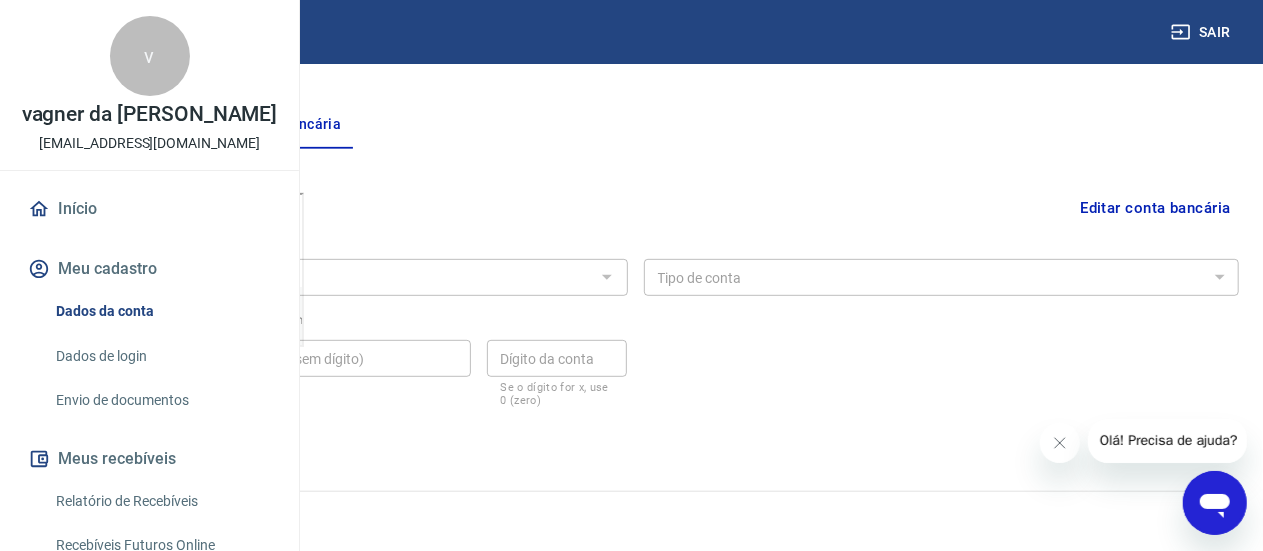 click on "Banco" at bounding box center [330, 277] 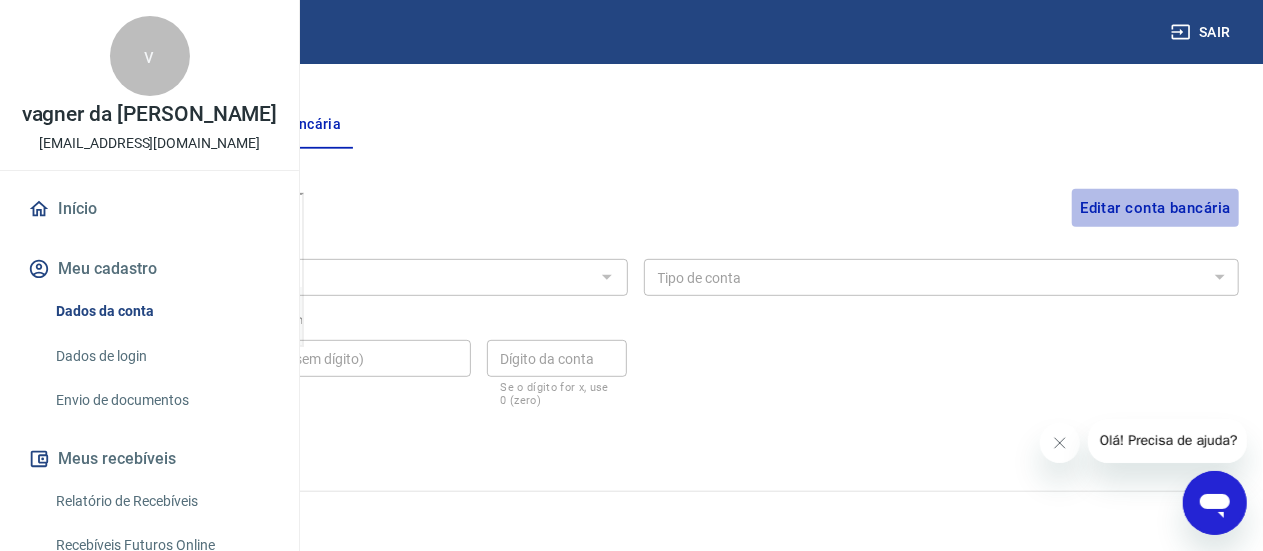 drag, startPoint x: 1161, startPoint y: 204, endPoint x: 1128, endPoint y: 205, distance: 33.01515 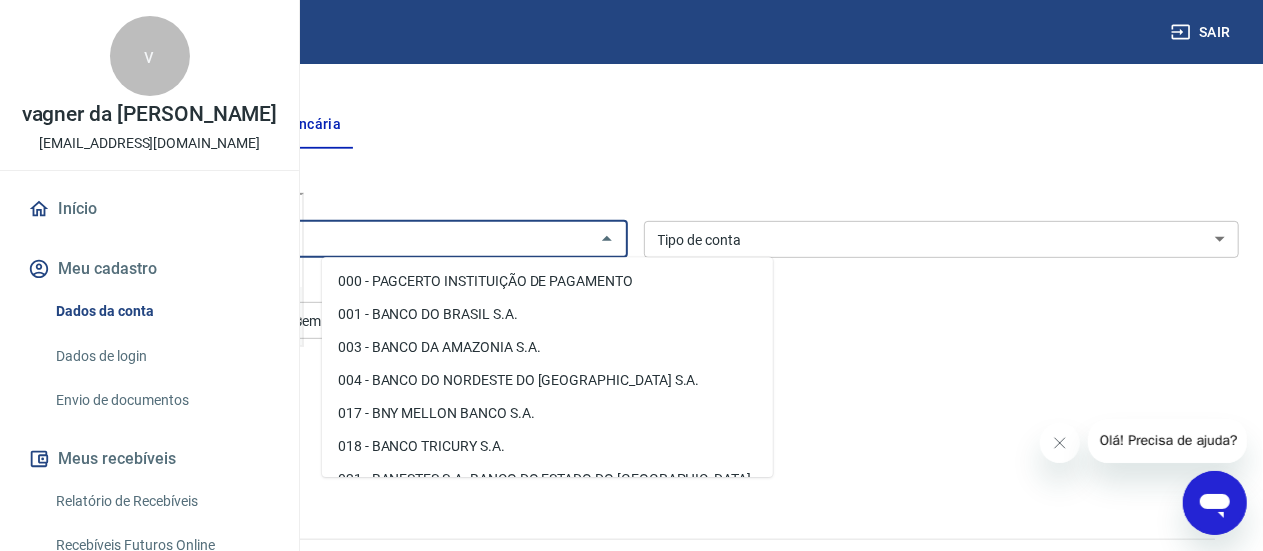 click on "Banco" at bounding box center (313, 239) 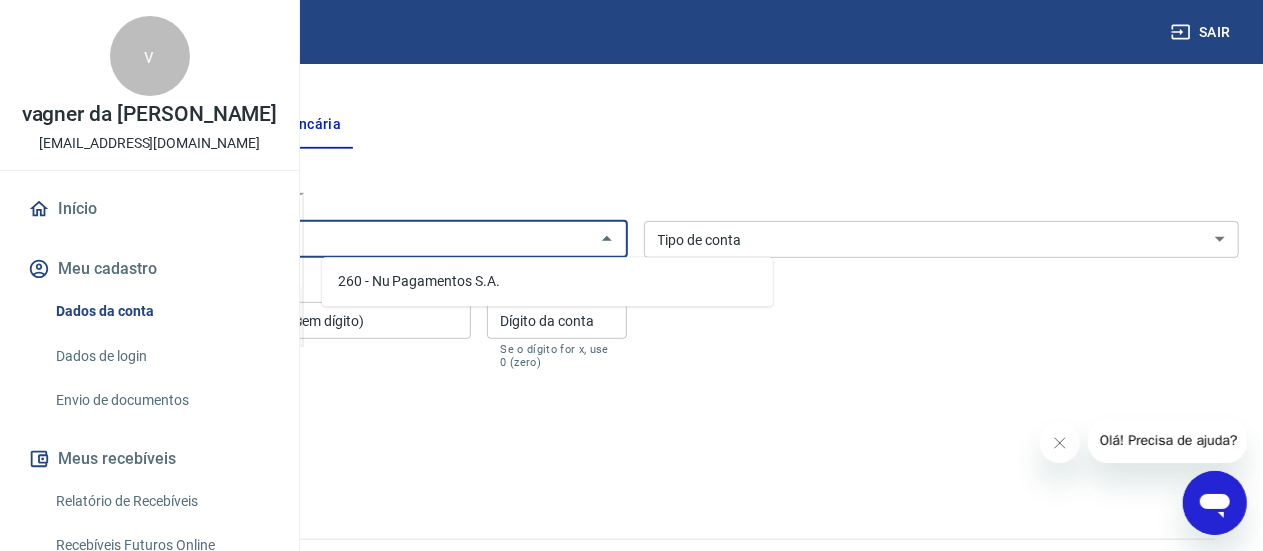 click on "260 - Nu Pagamentos S.A." at bounding box center [547, 281] 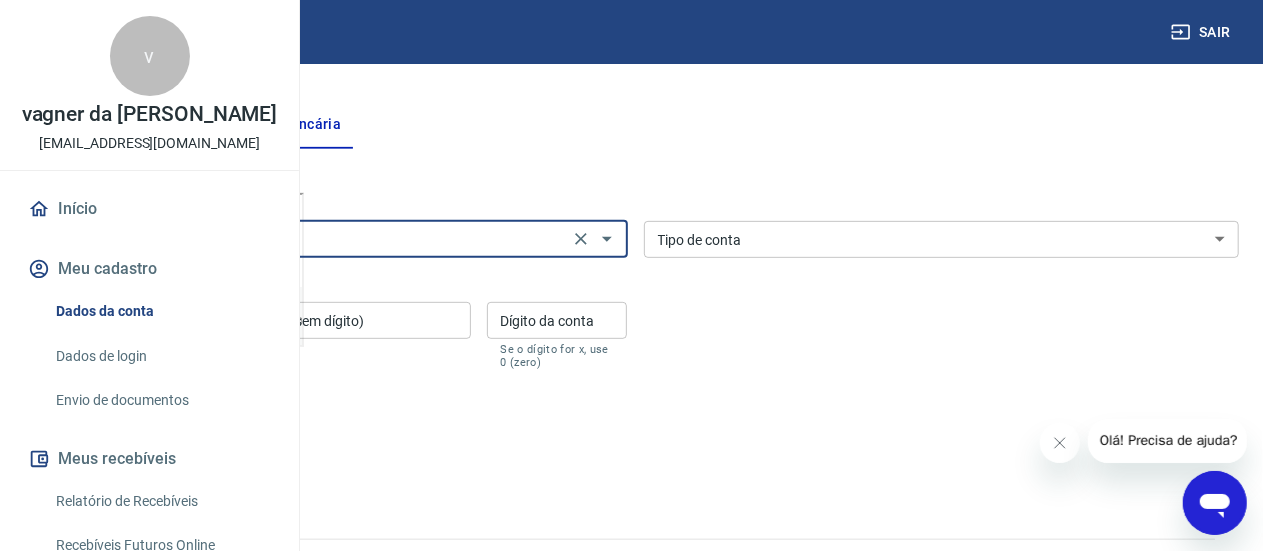 type on "260 - Nu Pagamentos S.A." 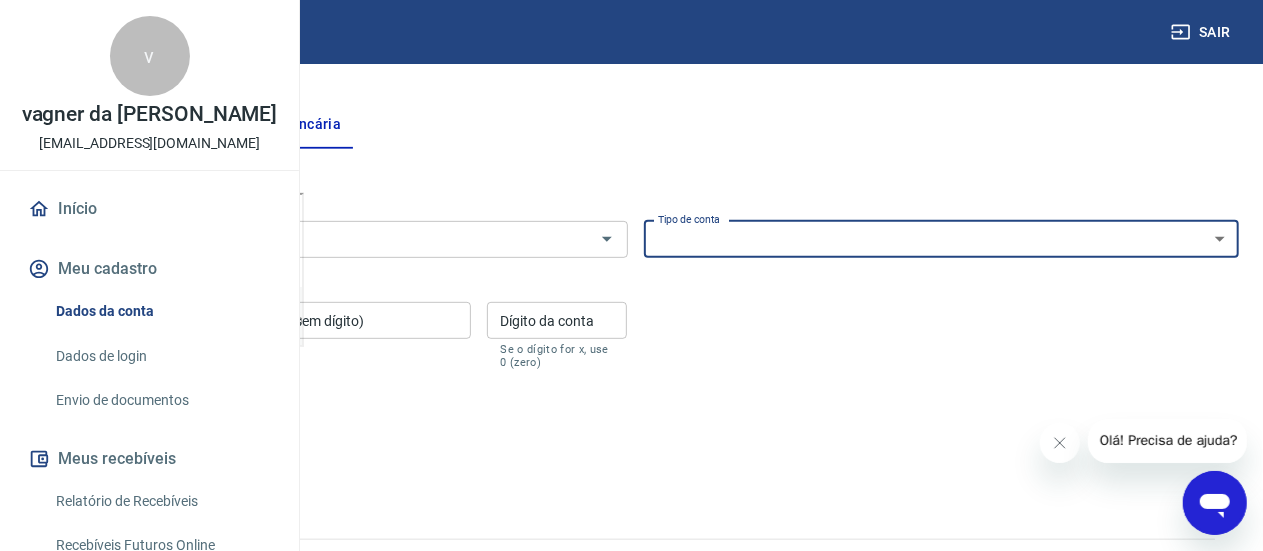 click on "Conta Corrente Conta Poupança" at bounding box center (942, 239) 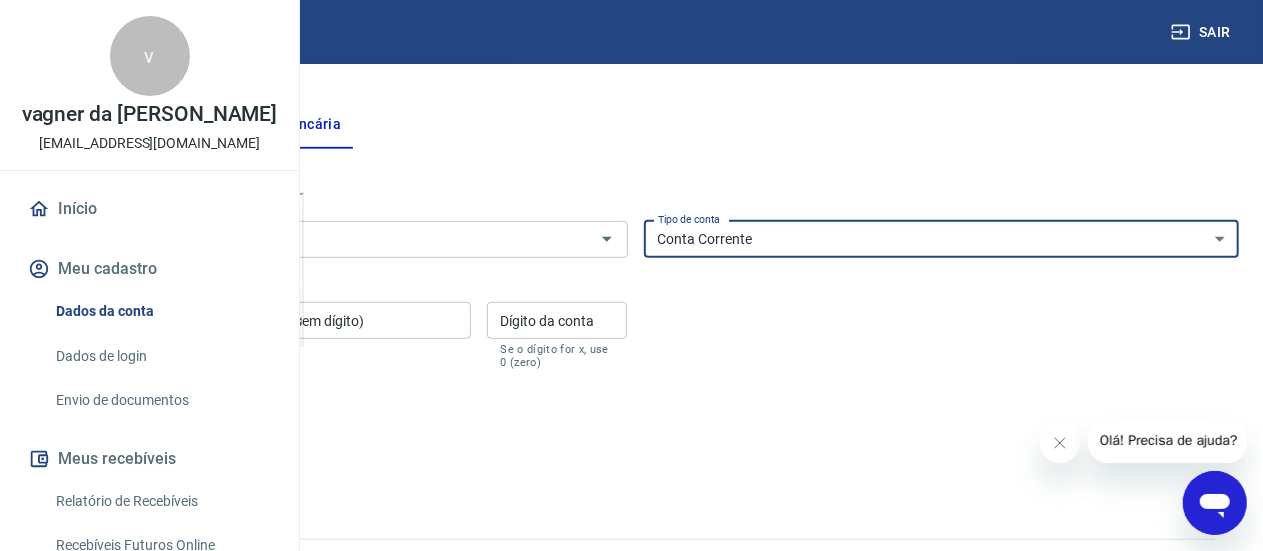 click on "Conta Corrente Conta Poupança" at bounding box center (942, 239) 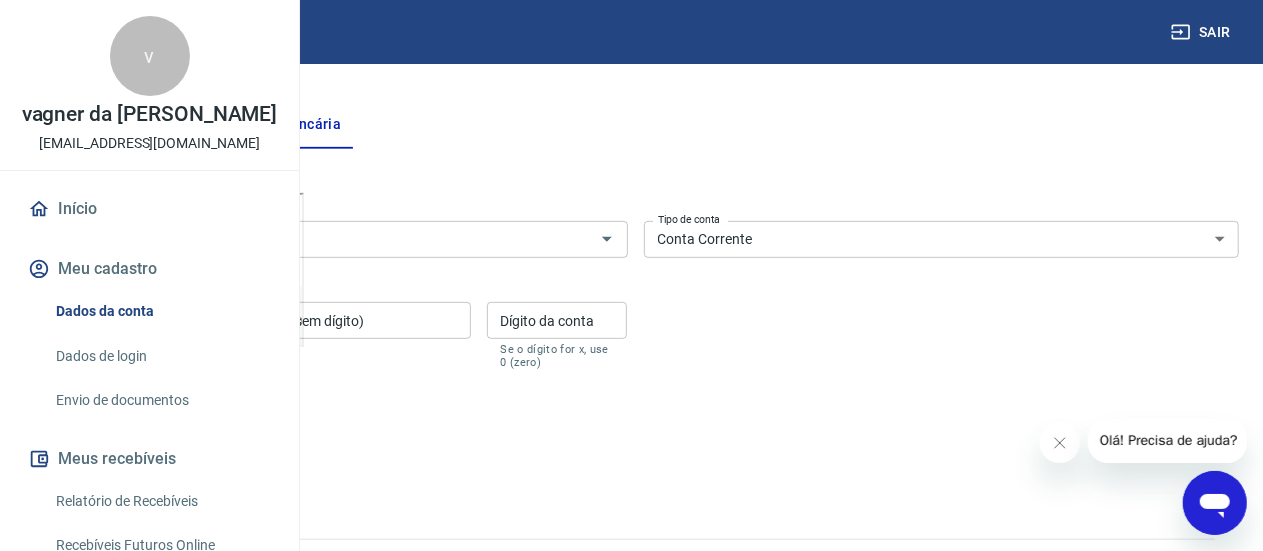 click on "Agência (sem dígito)" at bounding box center [126, 320] 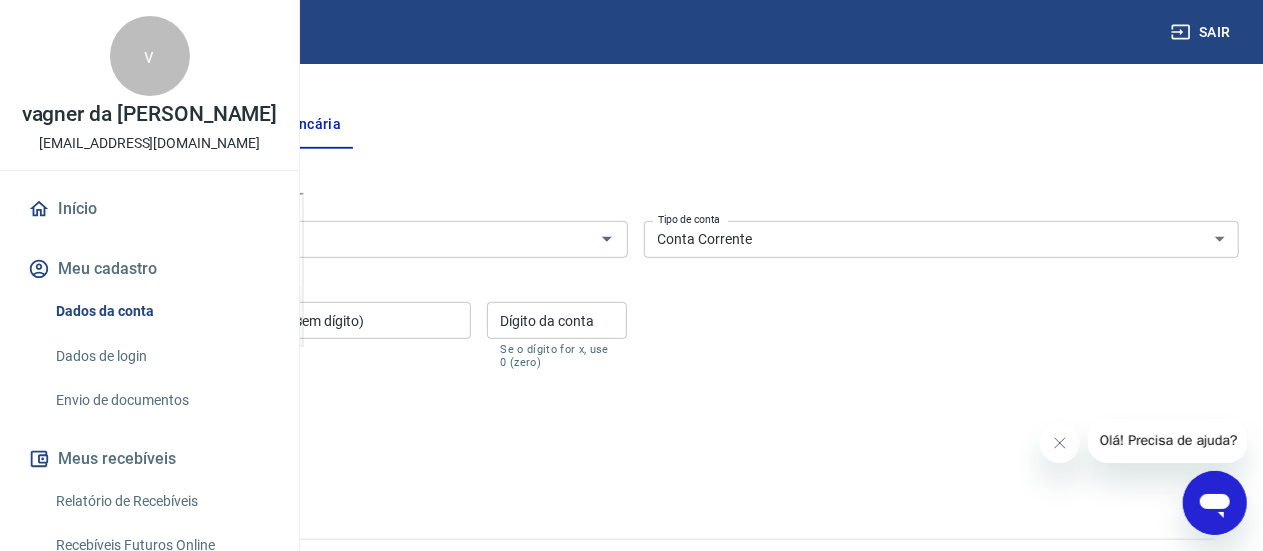 type on "0001" 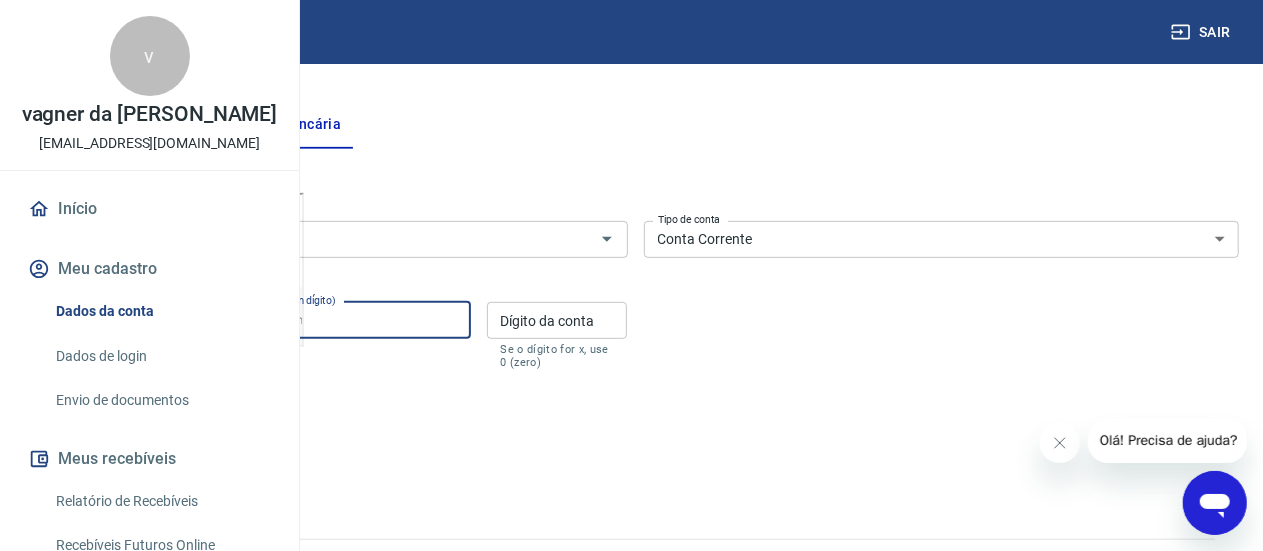 click on "Conta (sem dígito)" at bounding box center [353, 320] 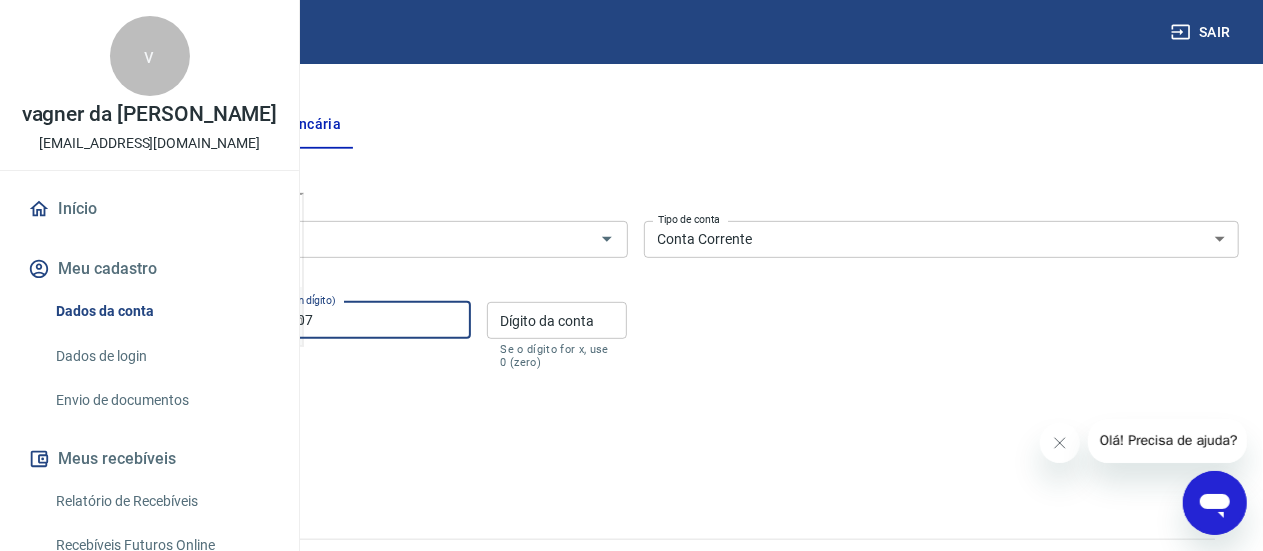 type on "70300207" 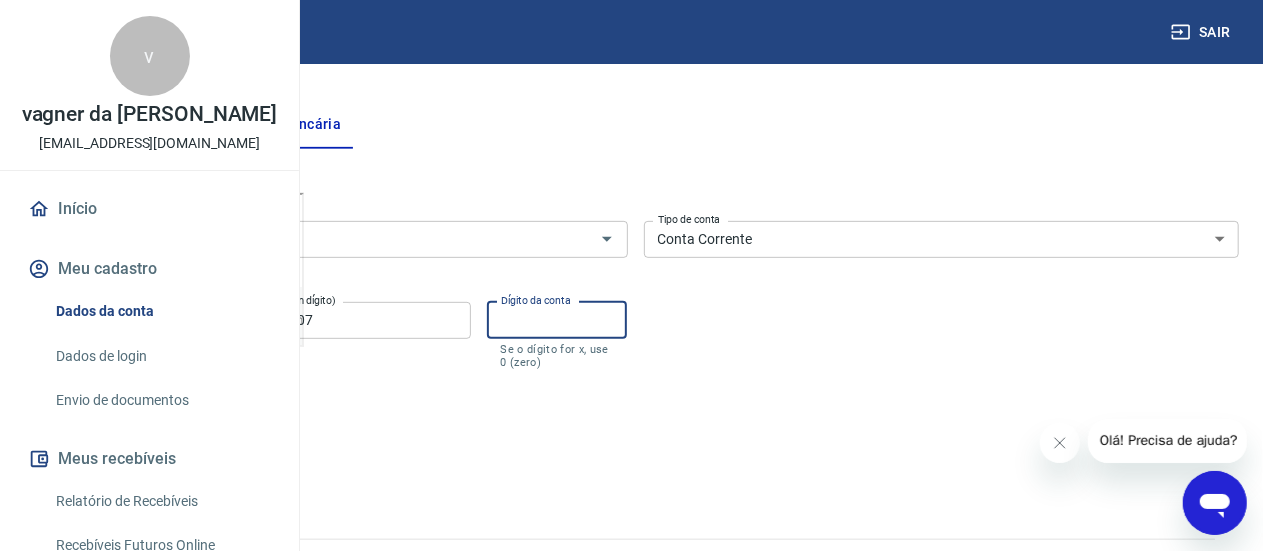 click on "Dígito da conta" at bounding box center [557, 320] 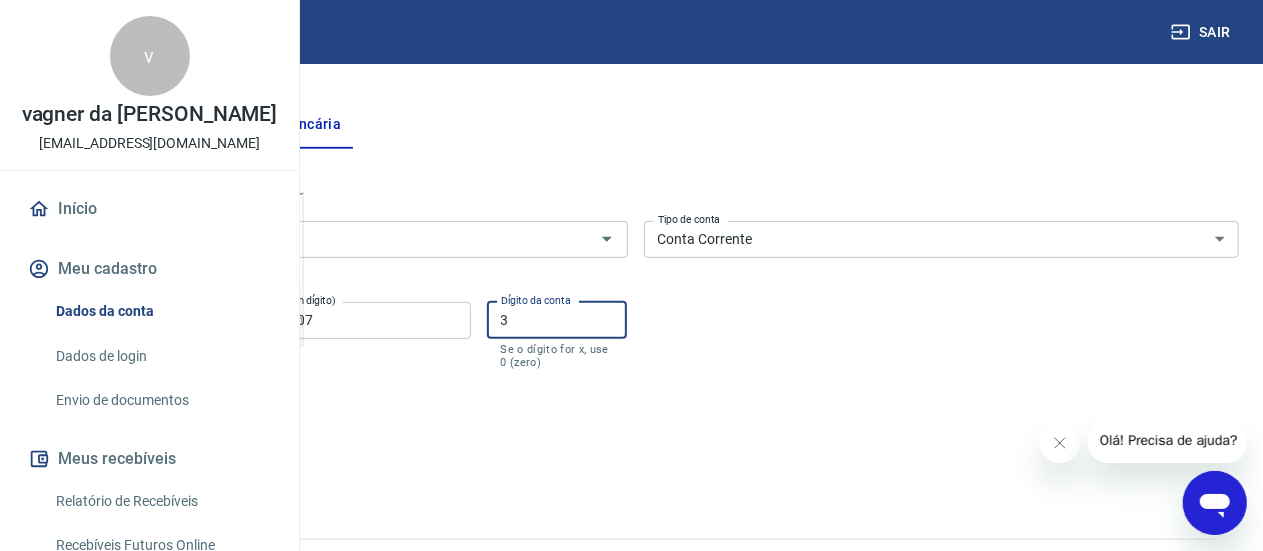 type on "3" 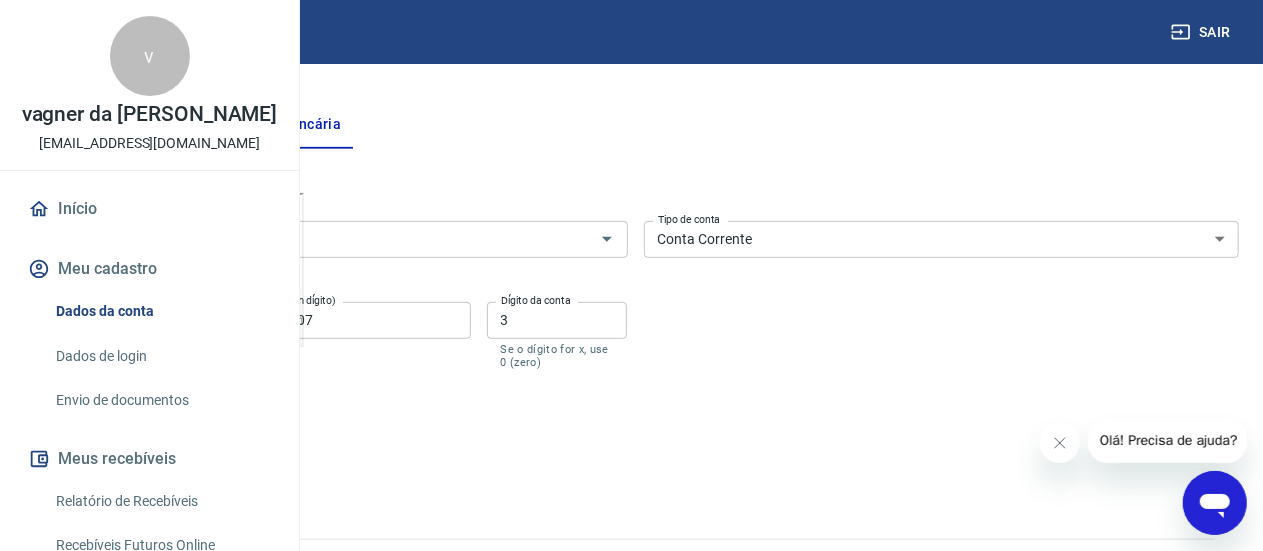 click on "Salvar Cancelar" at bounding box center [635, 448] 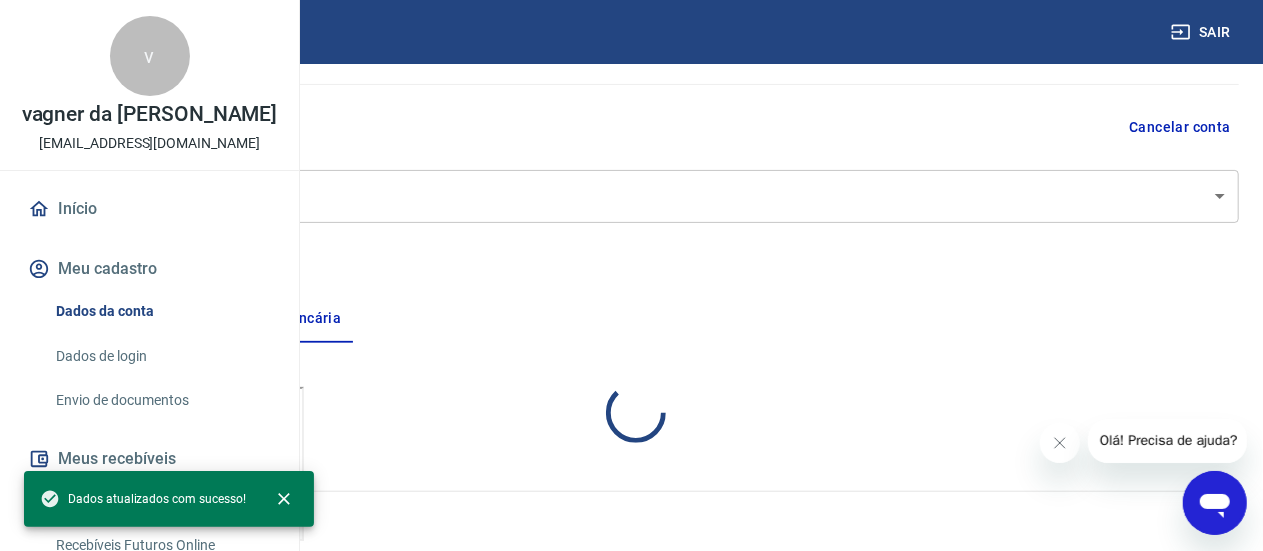 scroll, scrollTop: 358, scrollLeft: 0, axis: vertical 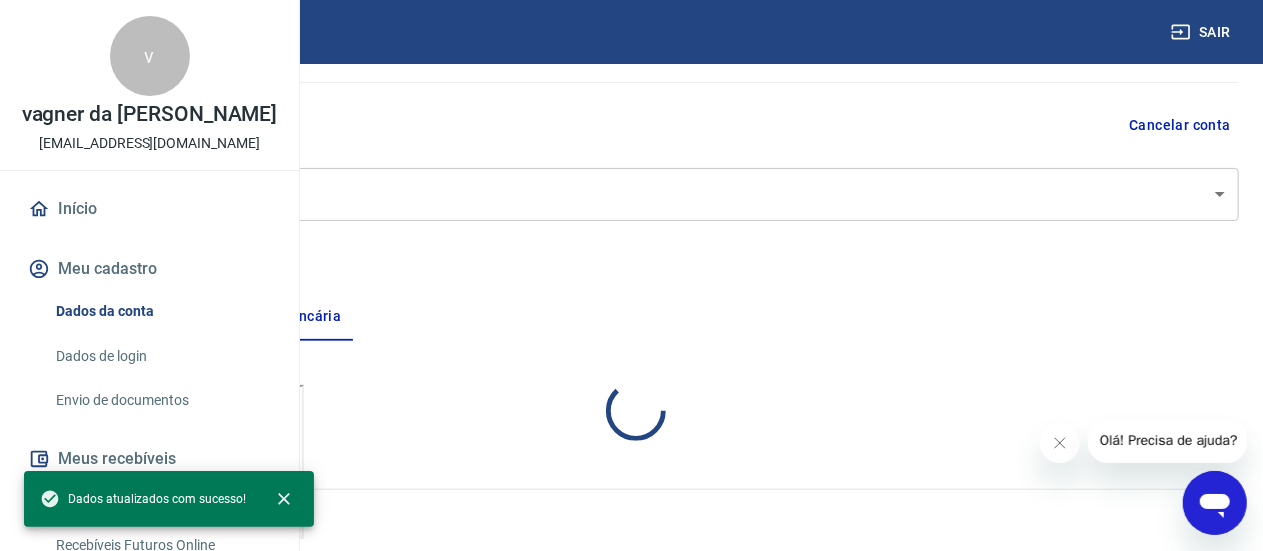 select on "1" 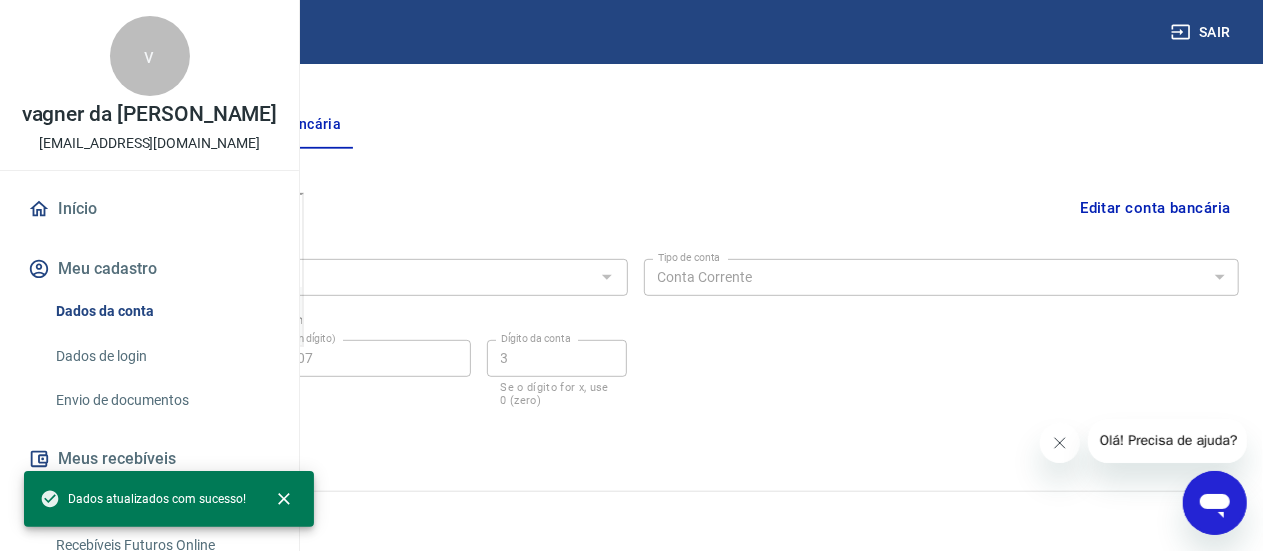 click 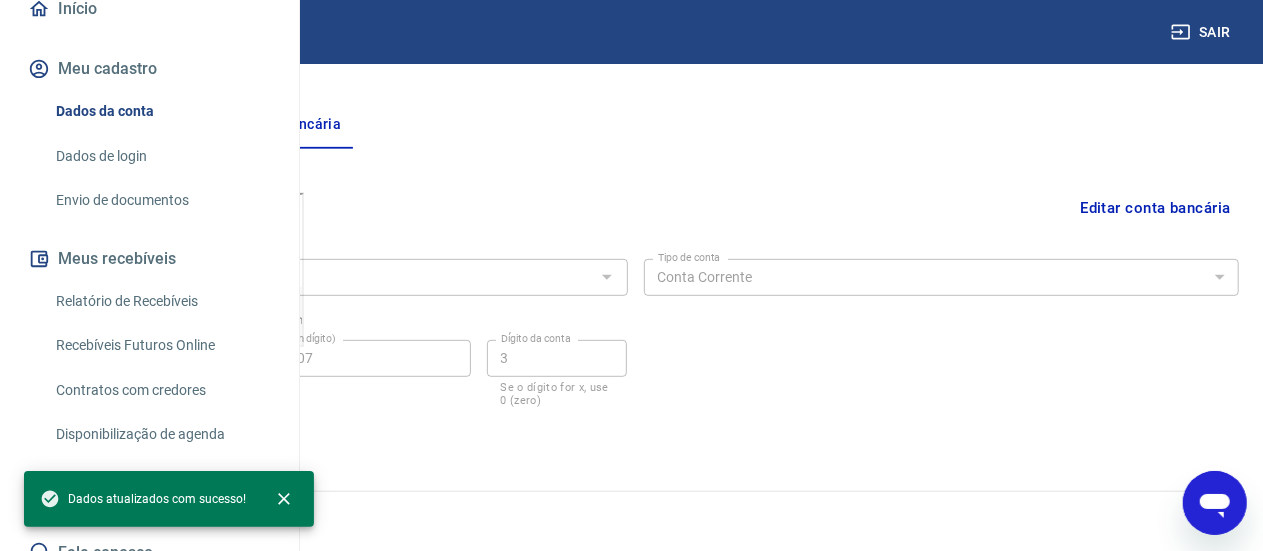 scroll, scrollTop: 0, scrollLeft: 0, axis: both 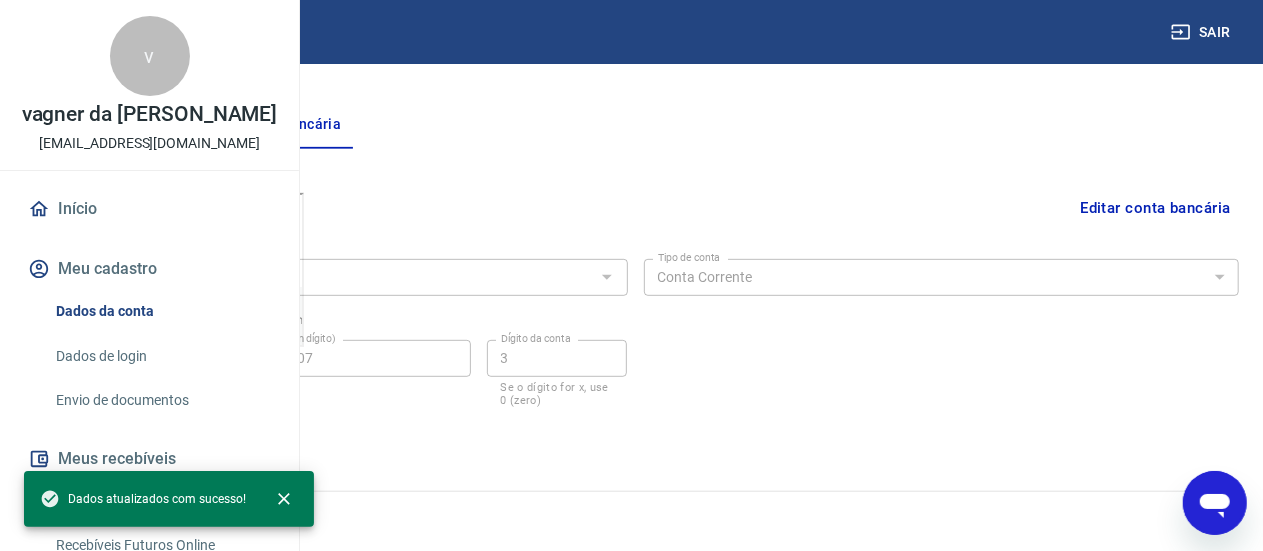 click on "Pessoa titular" at bounding box center (111, 125) 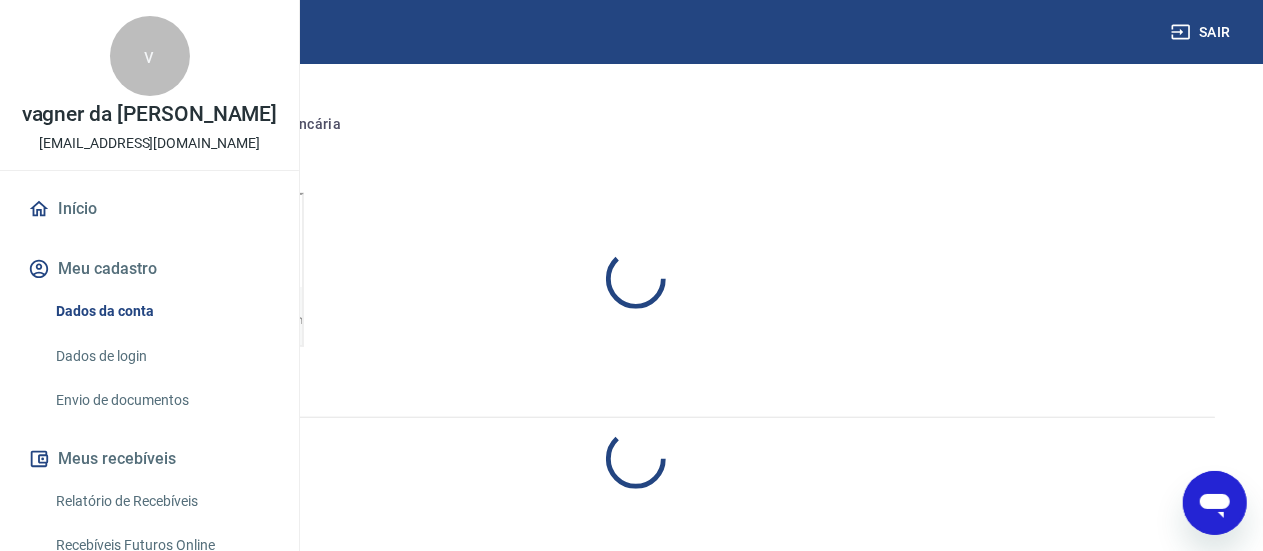select on "SP" 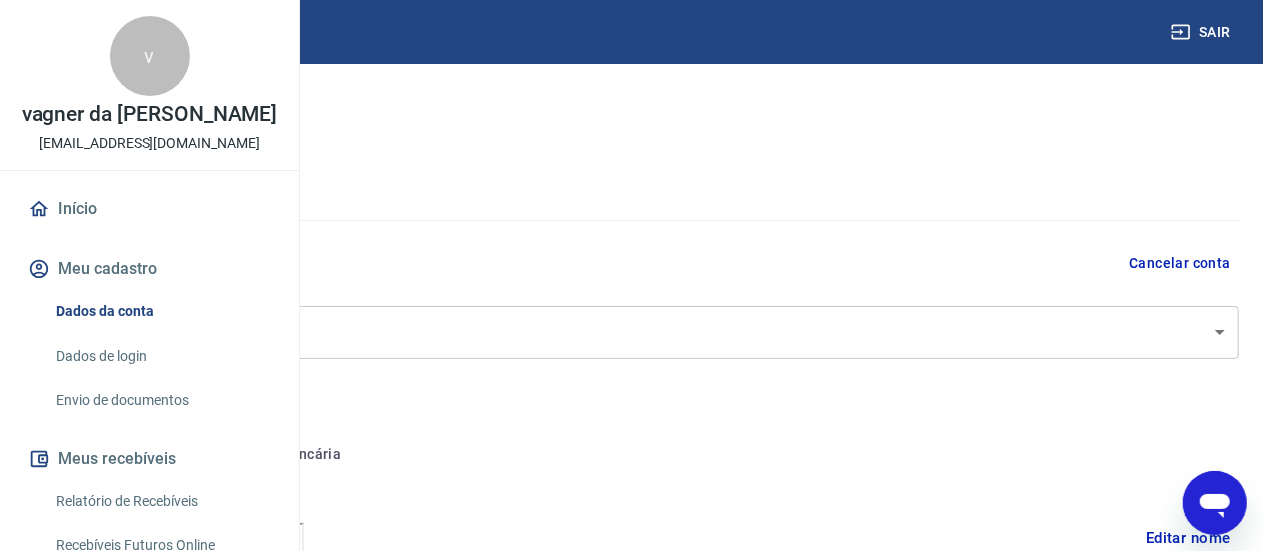 scroll, scrollTop: 0, scrollLeft: 0, axis: both 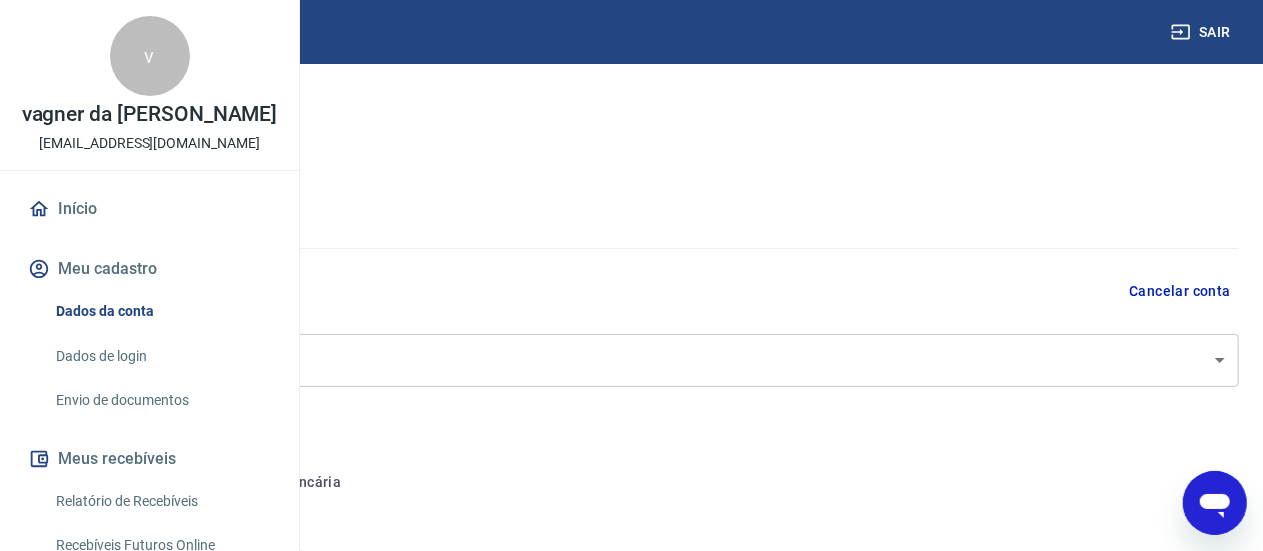 click on "Sair" at bounding box center (1203, 32) 